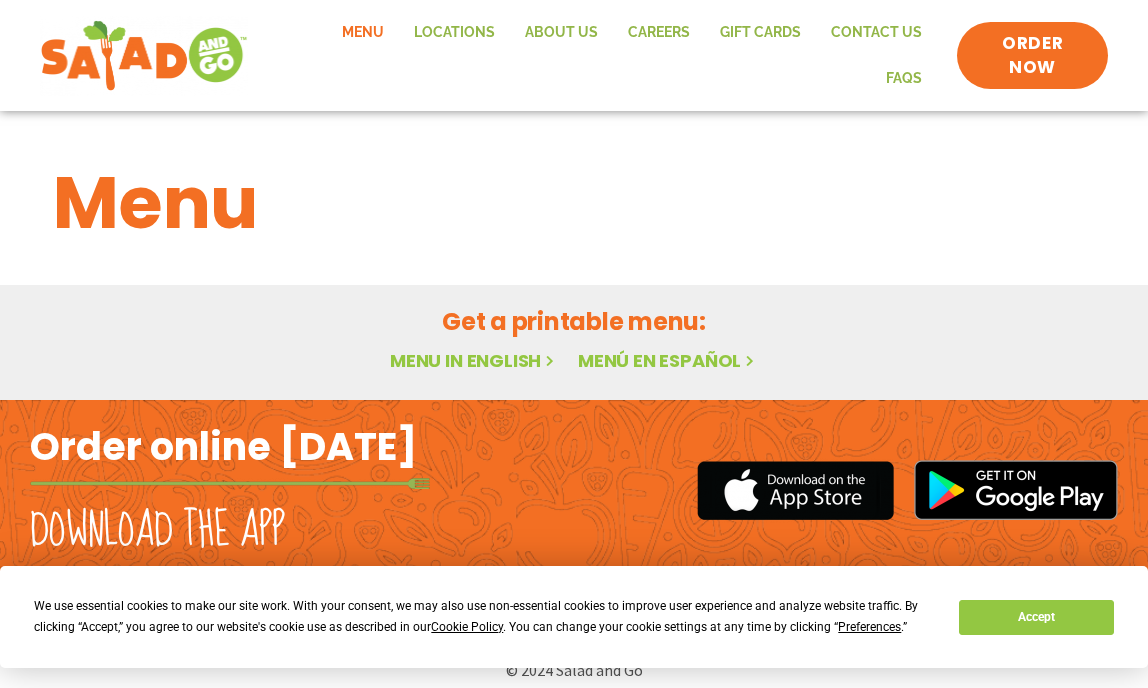 scroll, scrollTop: 0, scrollLeft: 0, axis: both 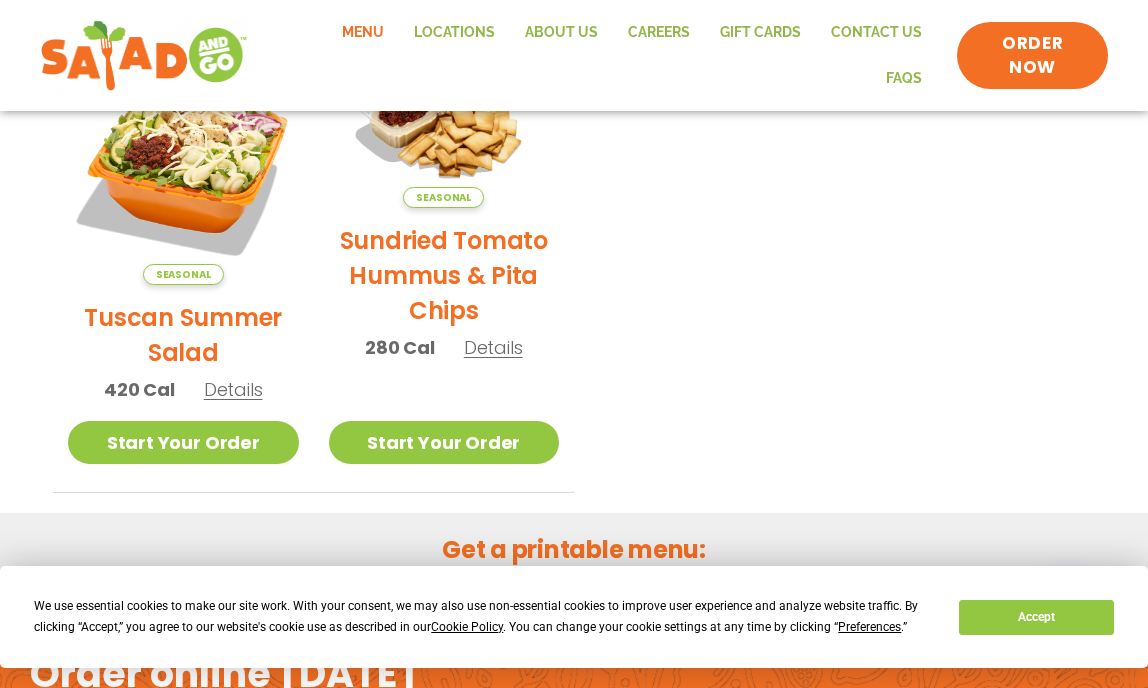 click on "Menu" 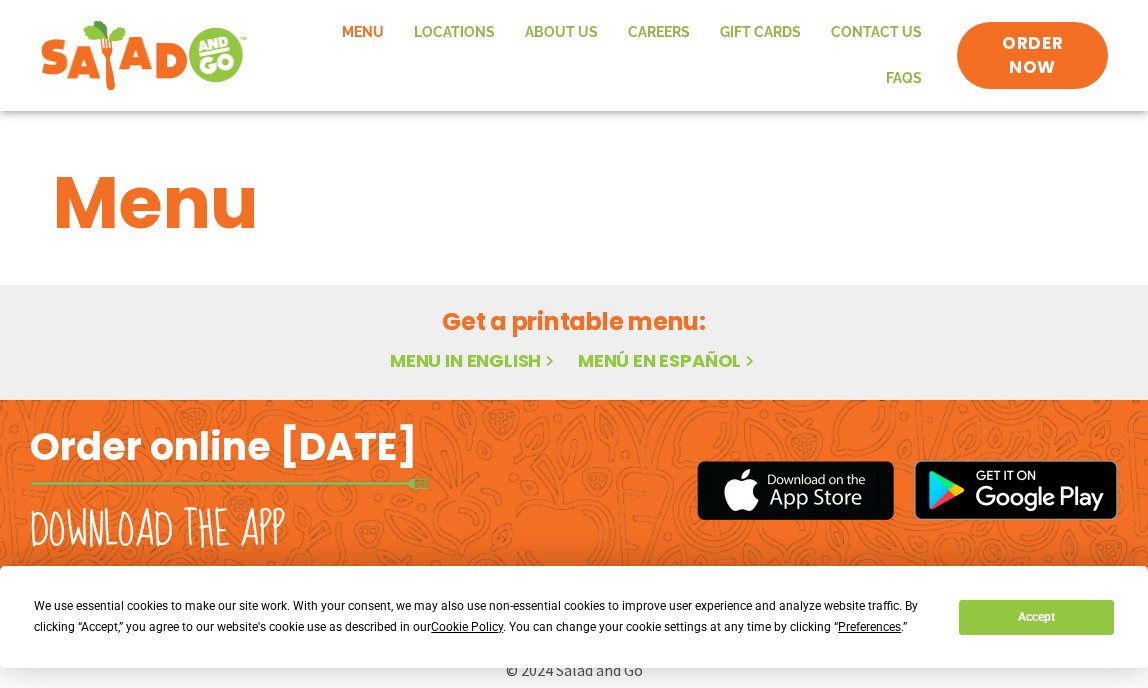 scroll, scrollTop: 0, scrollLeft: 0, axis: both 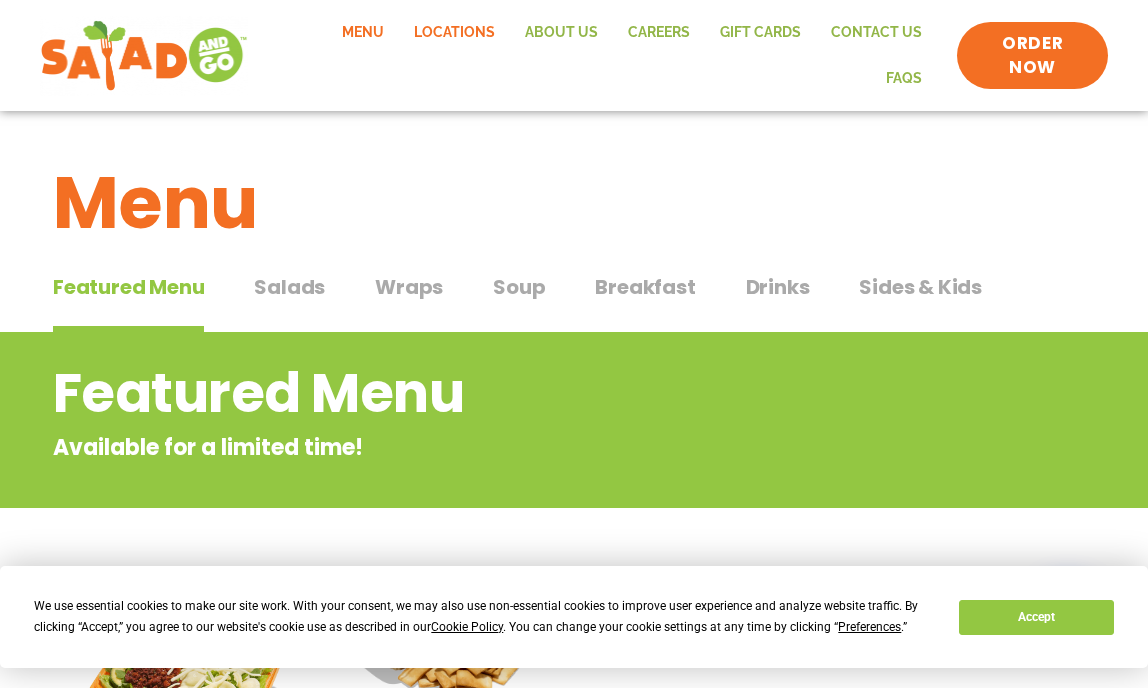 click on "Locations" 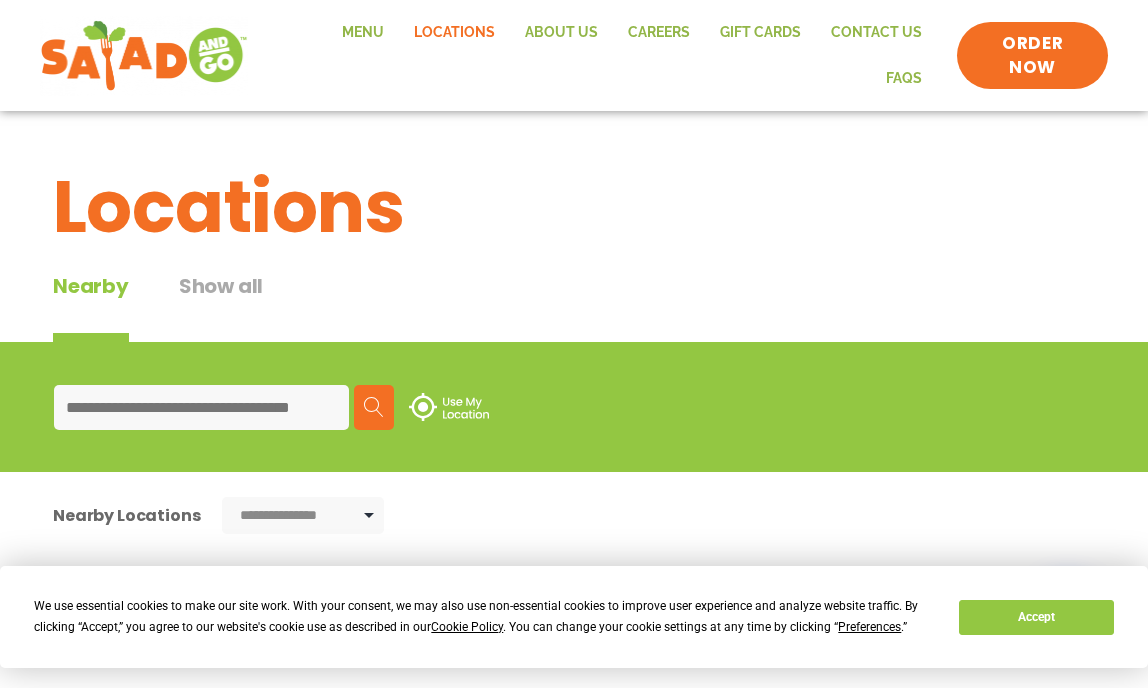 scroll, scrollTop: 0, scrollLeft: 0, axis: both 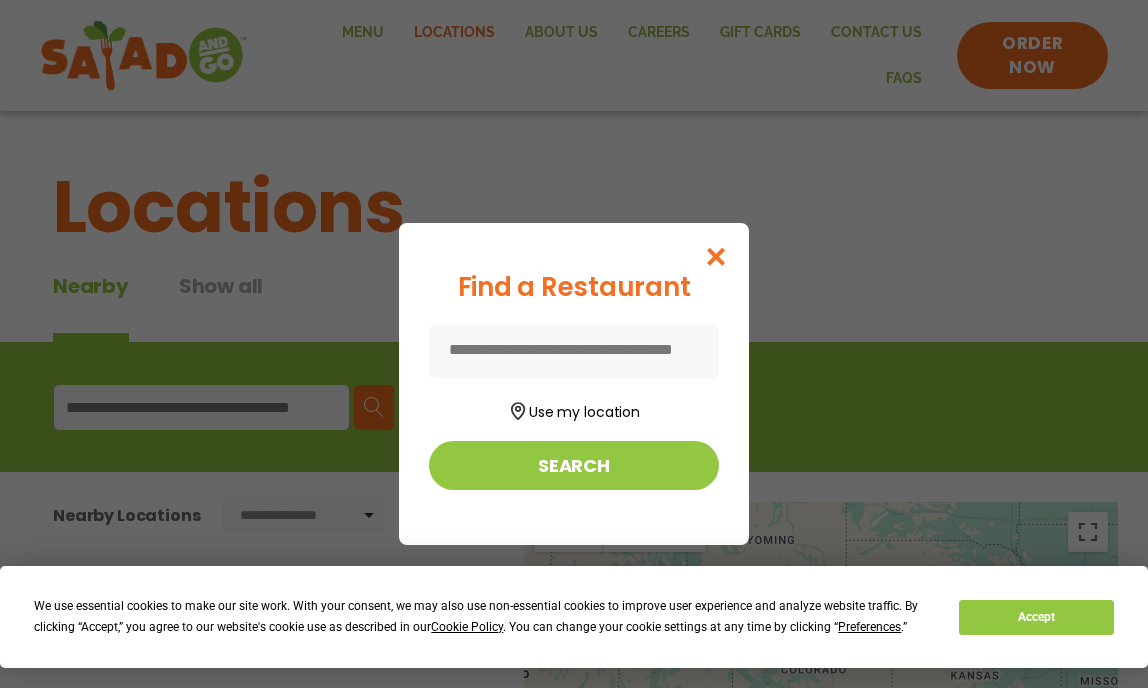 click at bounding box center [574, 351] 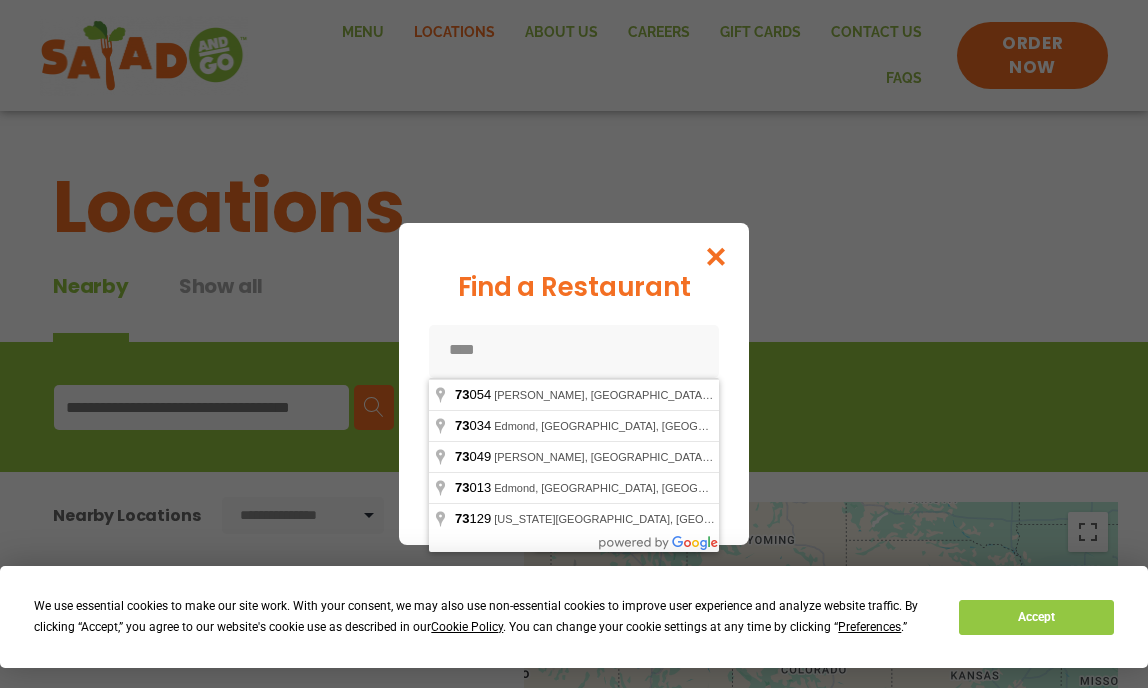 type on "*****" 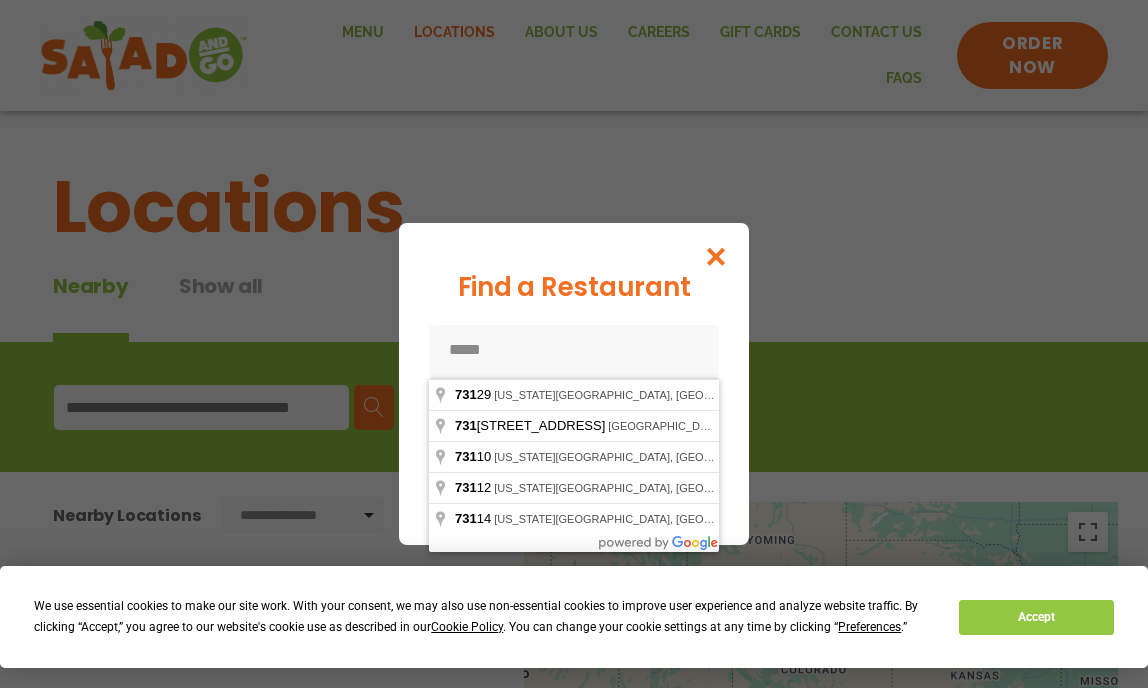 type on "*****" 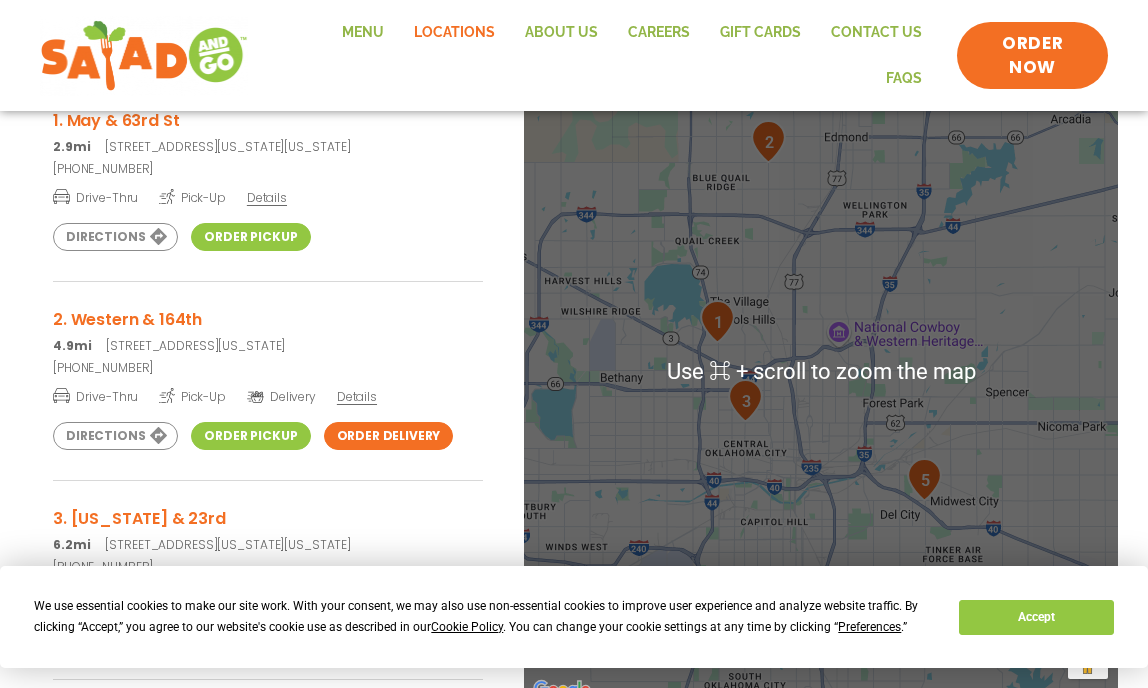 scroll, scrollTop: 489, scrollLeft: 0, axis: vertical 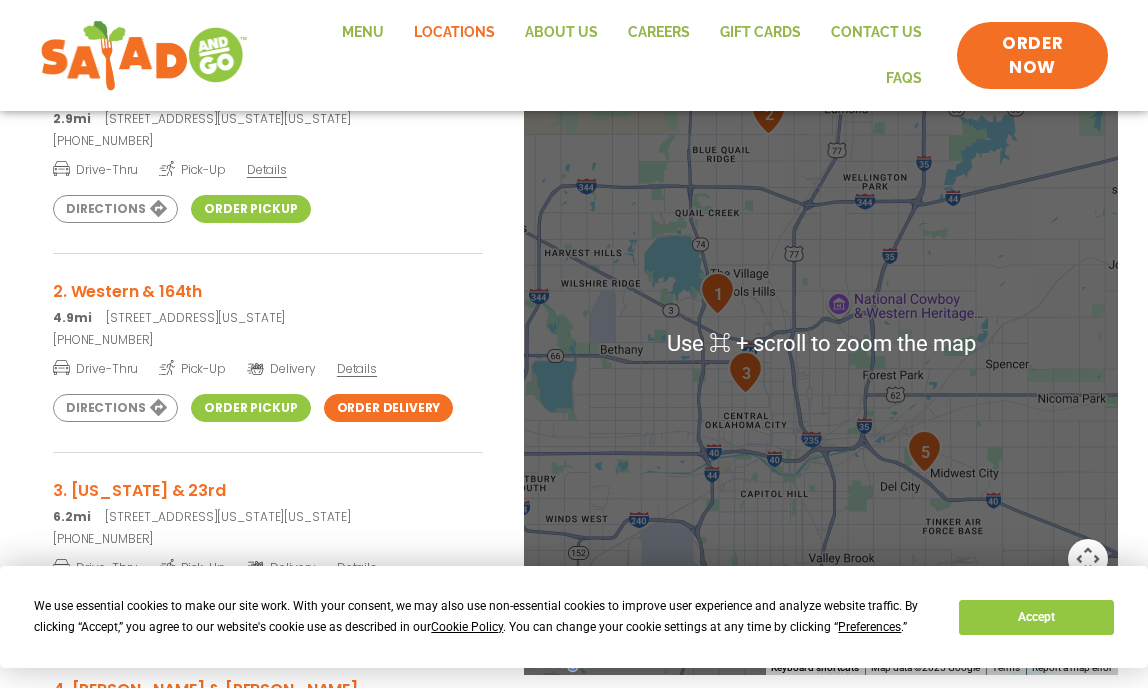 click at bounding box center [717, 293] 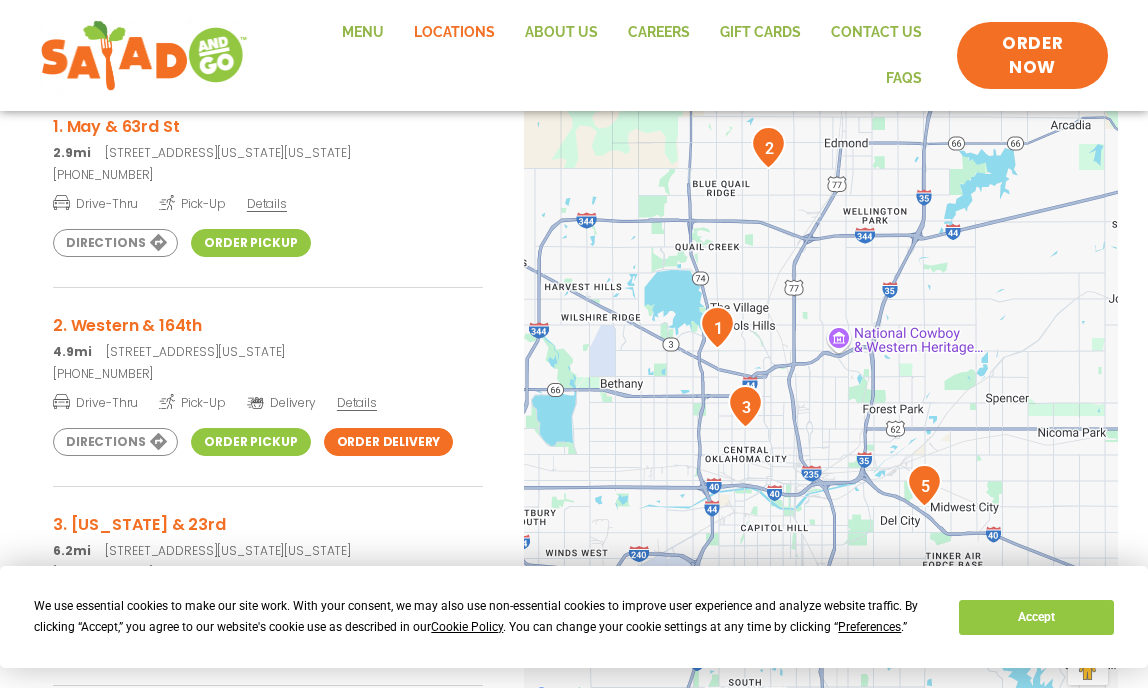 scroll, scrollTop: 445, scrollLeft: 0, axis: vertical 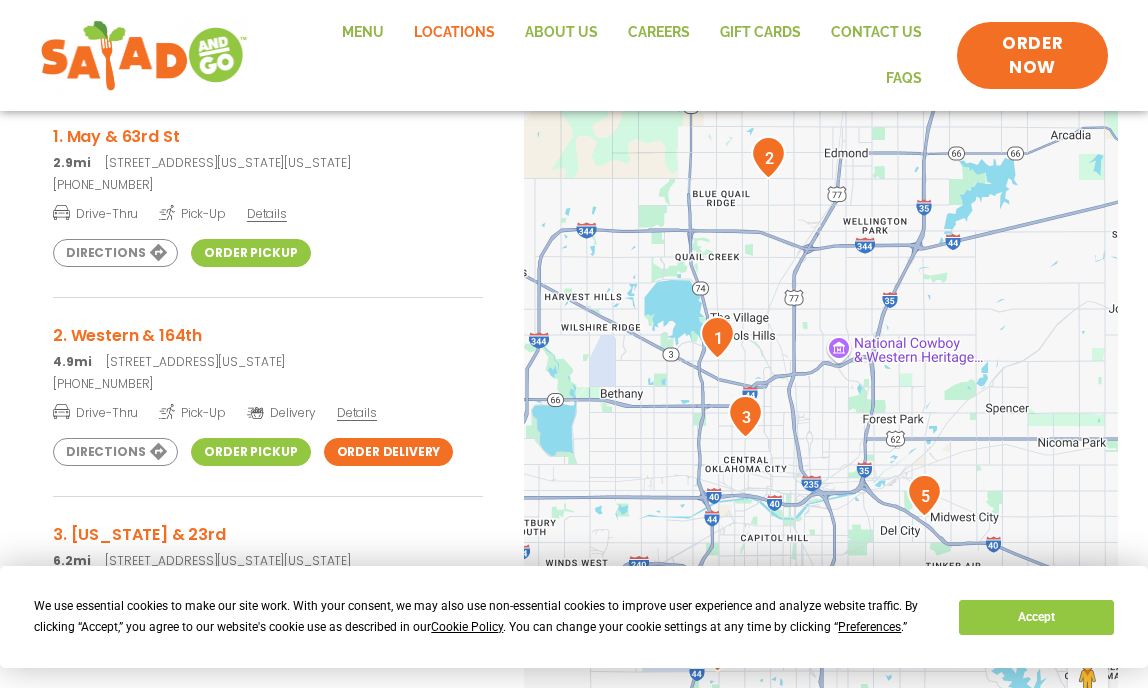click on "Order Pickup" at bounding box center (250, 253) 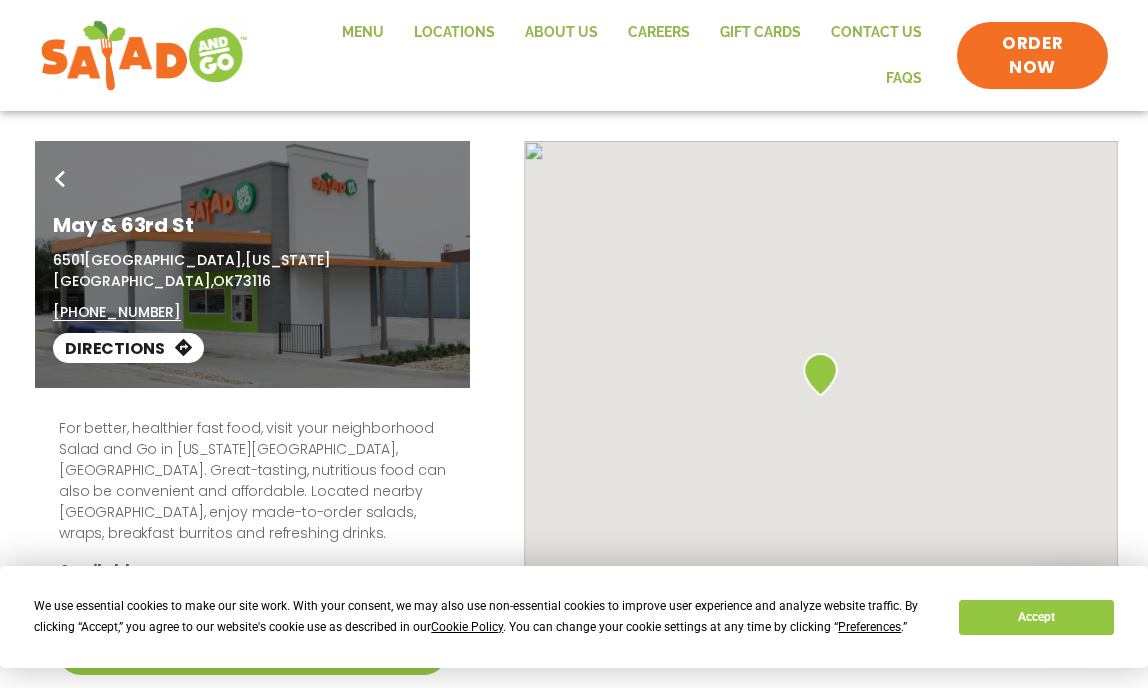 scroll, scrollTop: 0, scrollLeft: 0, axis: both 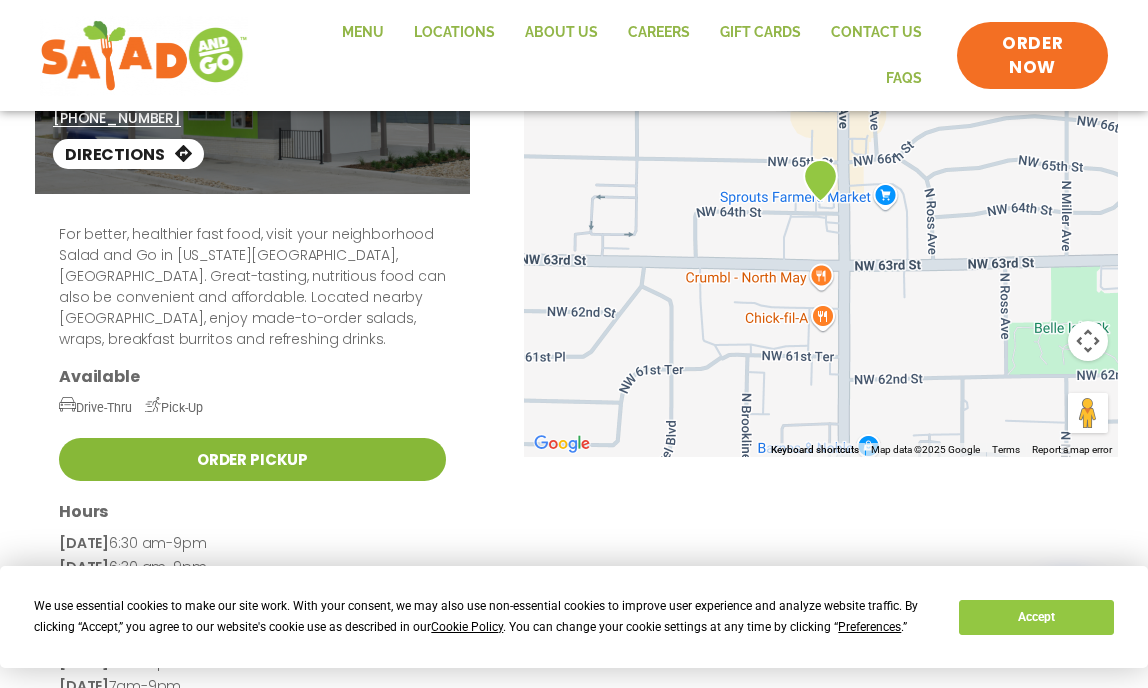 click on "Order Pickup" at bounding box center [252, 459] 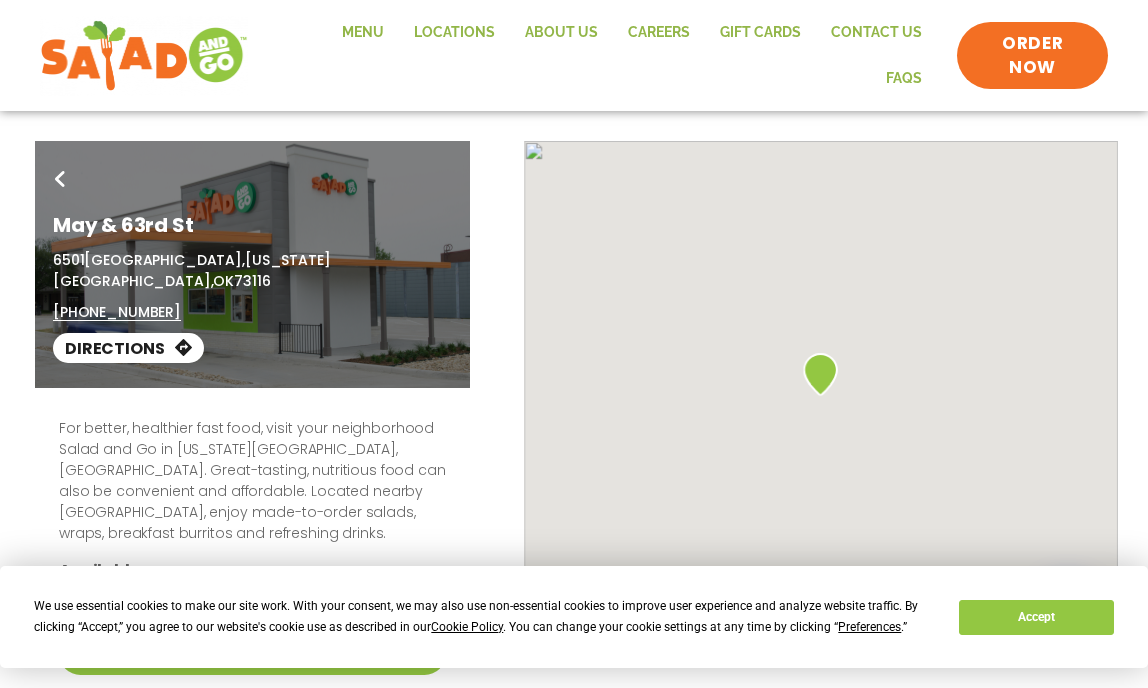scroll, scrollTop: 0, scrollLeft: 0, axis: both 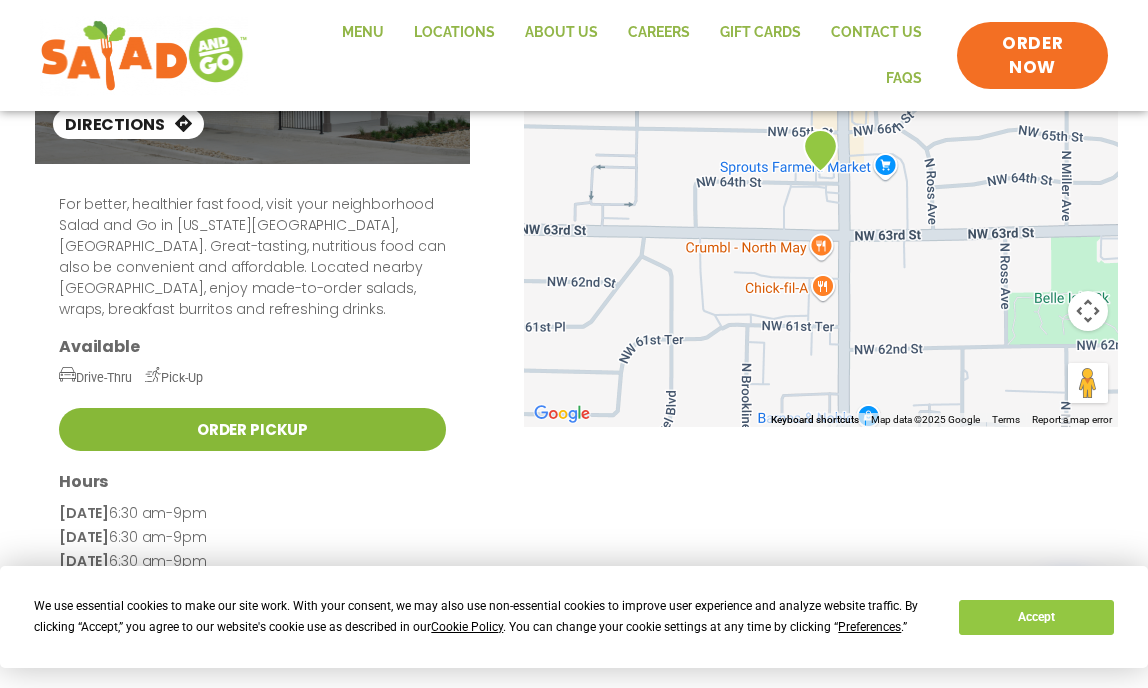 click on "Order Pickup" at bounding box center (252, 429) 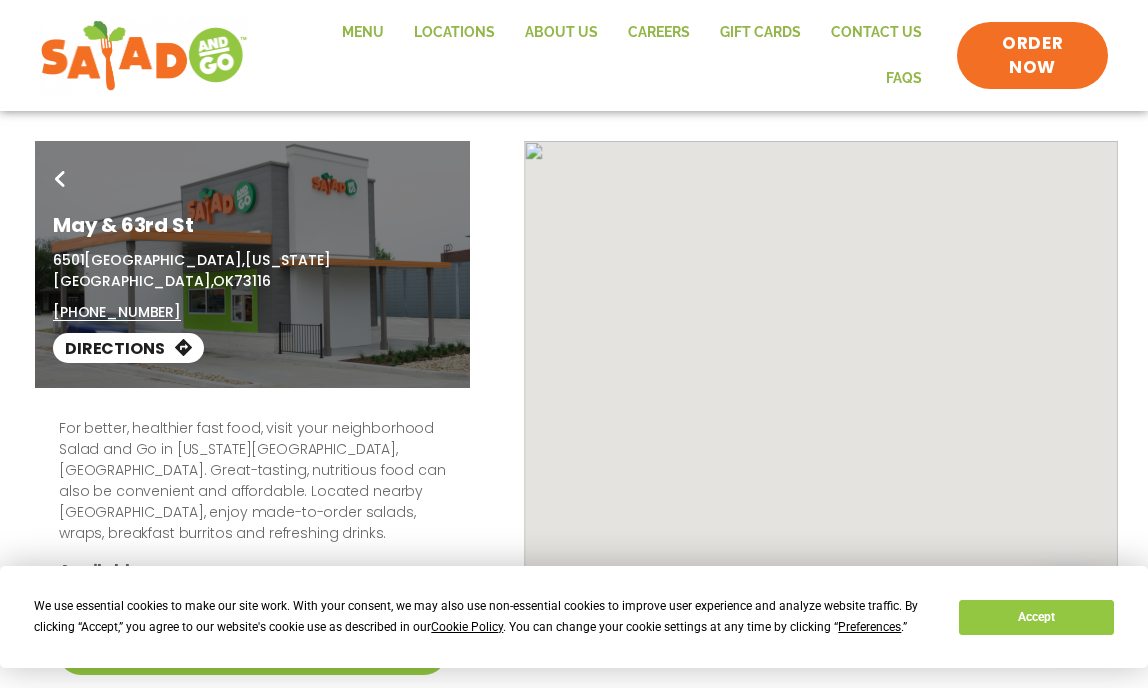 scroll, scrollTop: 0, scrollLeft: 0, axis: both 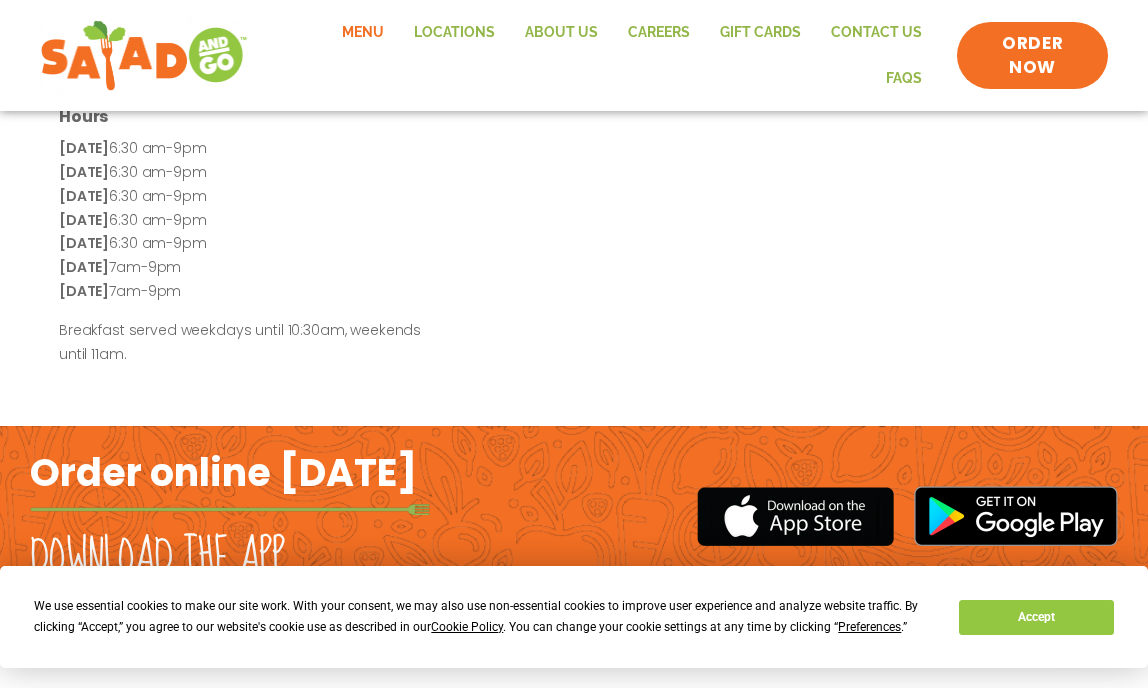 click on "Menu" 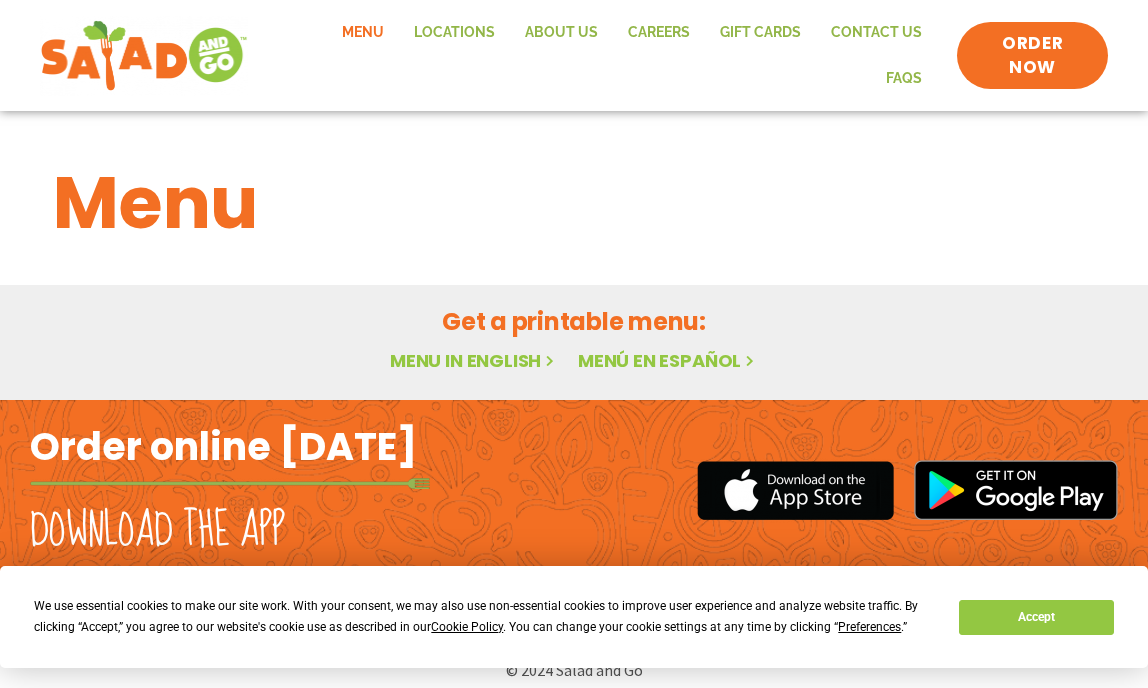 scroll, scrollTop: 0, scrollLeft: 0, axis: both 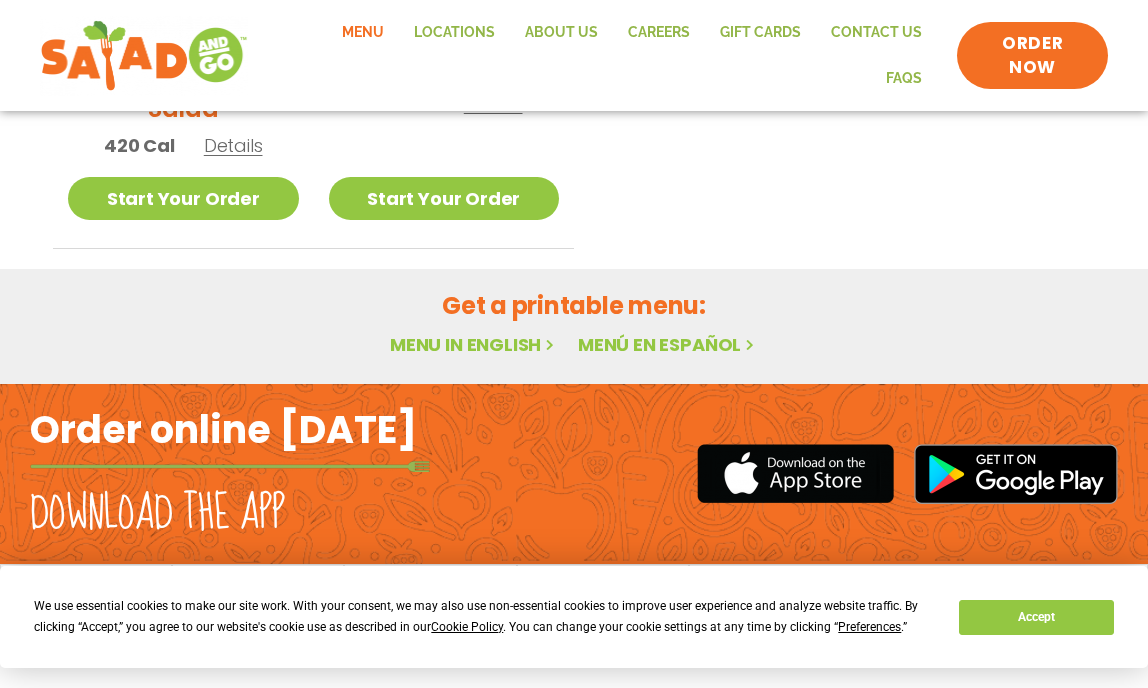 click on "Menu in English" at bounding box center (474, 344) 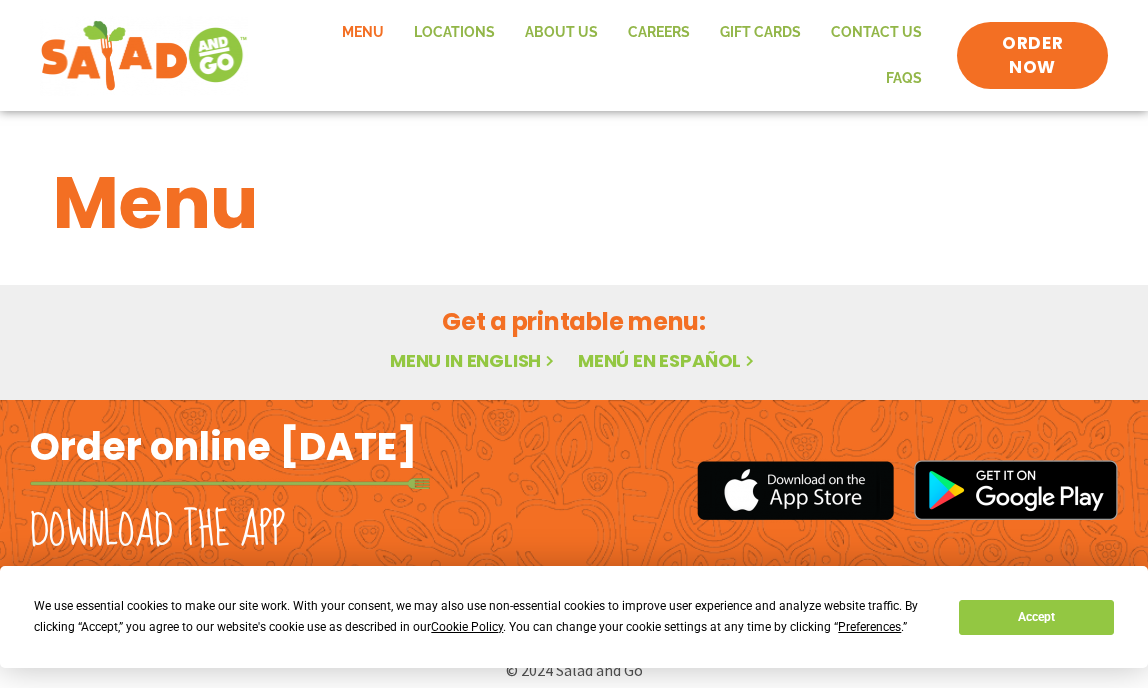 scroll, scrollTop: 0, scrollLeft: 0, axis: both 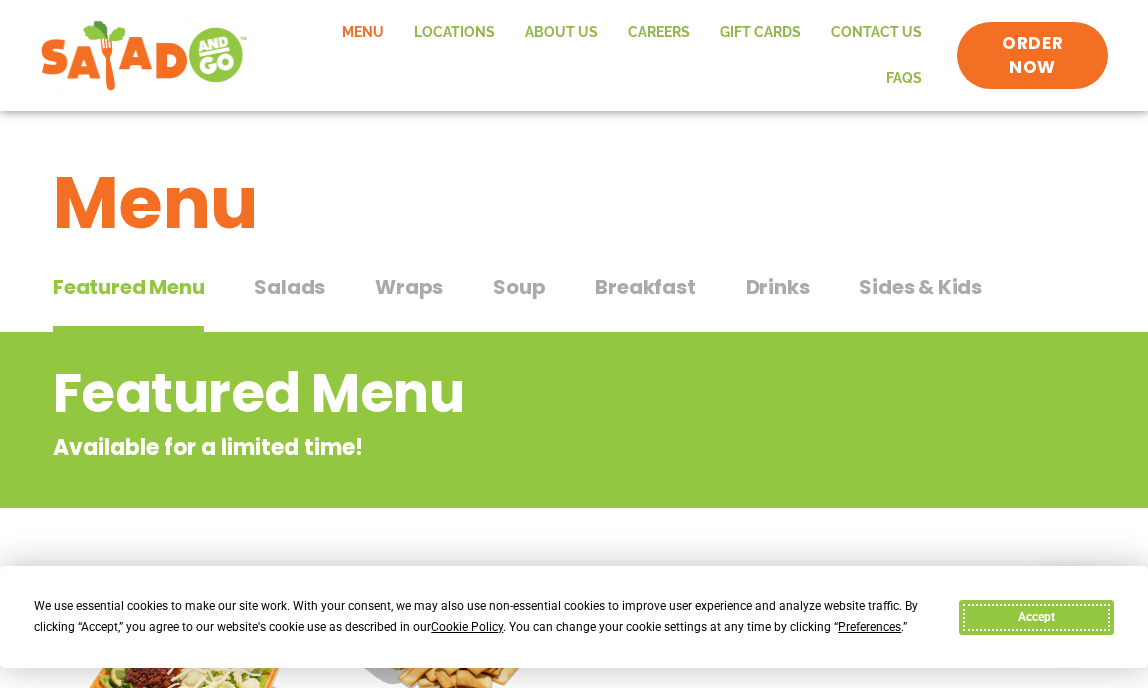 click on "Accept" at bounding box center (1036, 617) 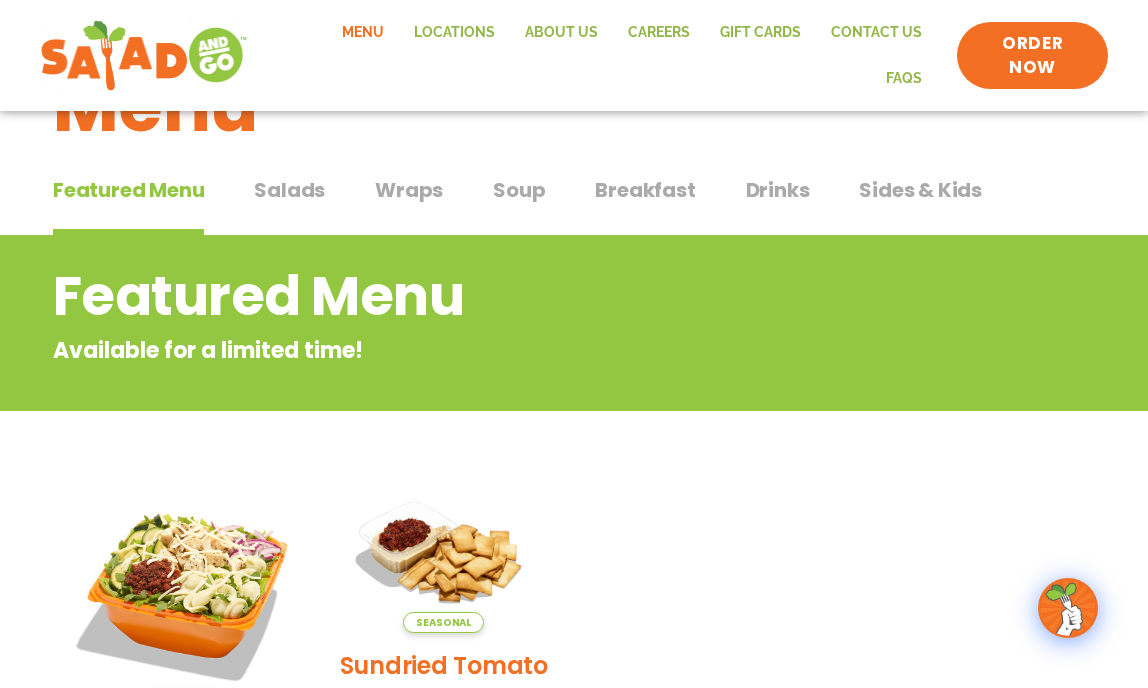 scroll, scrollTop: 94, scrollLeft: 0, axis: vertical 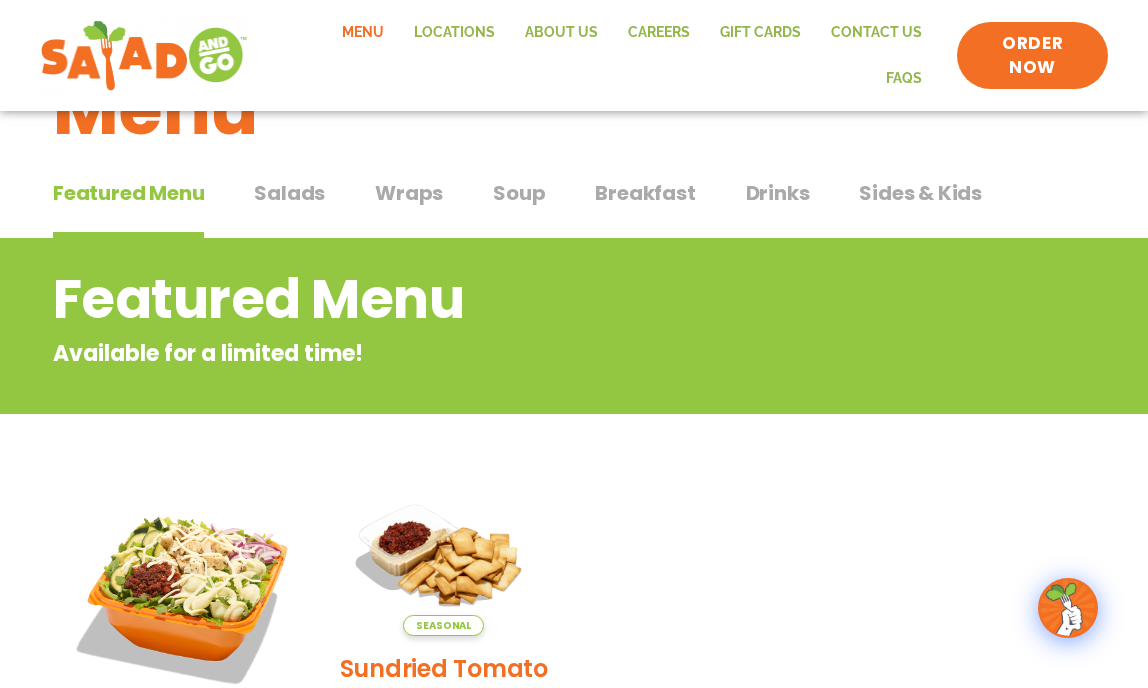 click on "Salads" at bounding box center (289, 193) 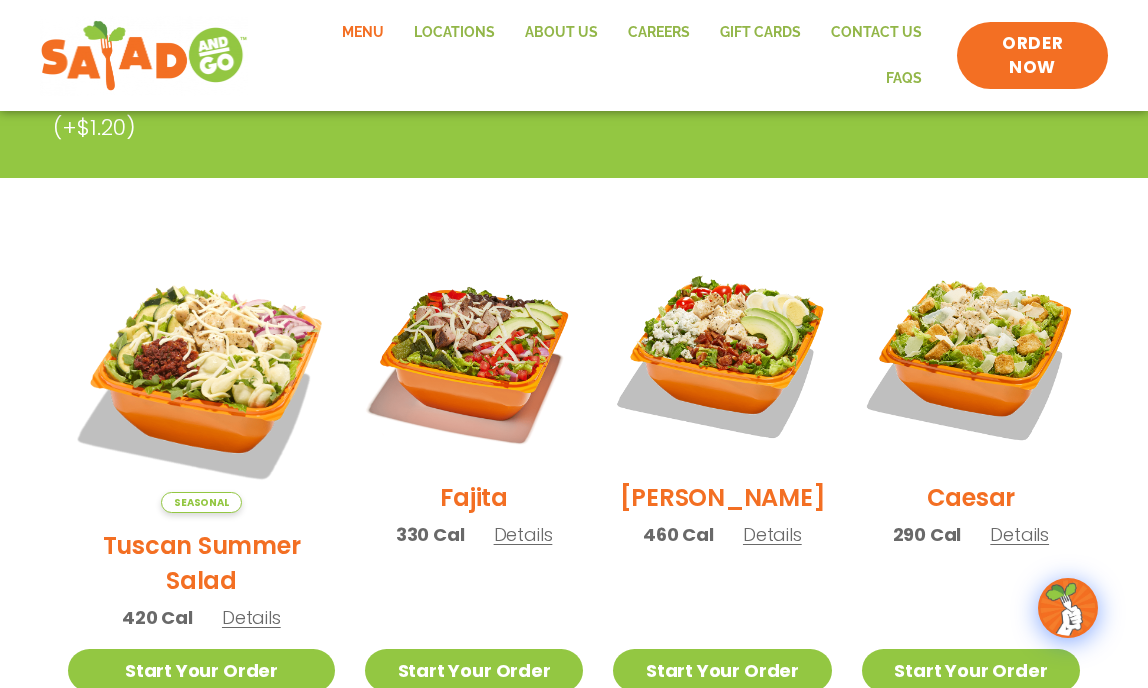 scroll, scrollTop: 430, scrollLeft: 0, axis: vertical 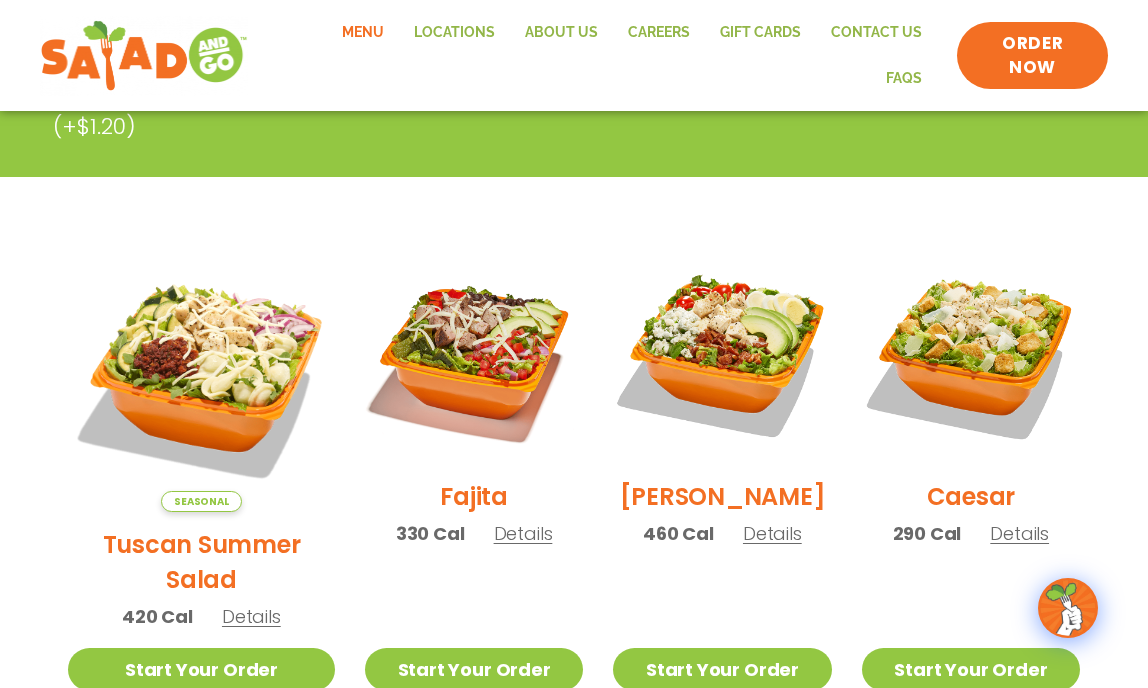 click on "Details" at bounding box center (523, 533) 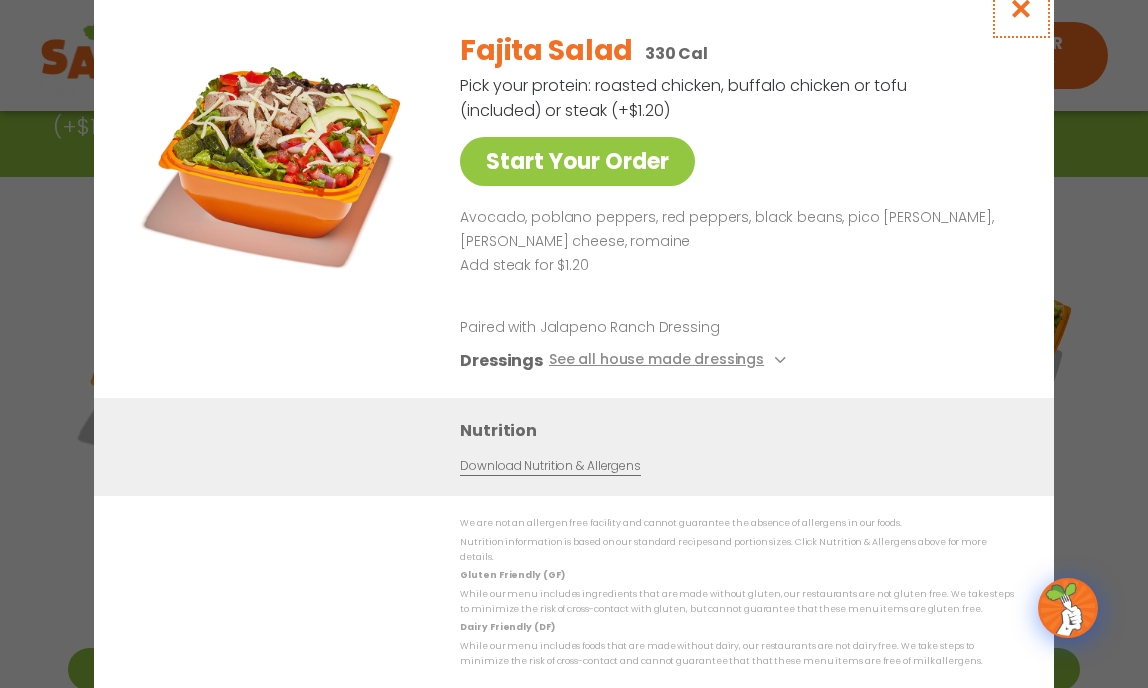 click at bounding box center [1021, 8] 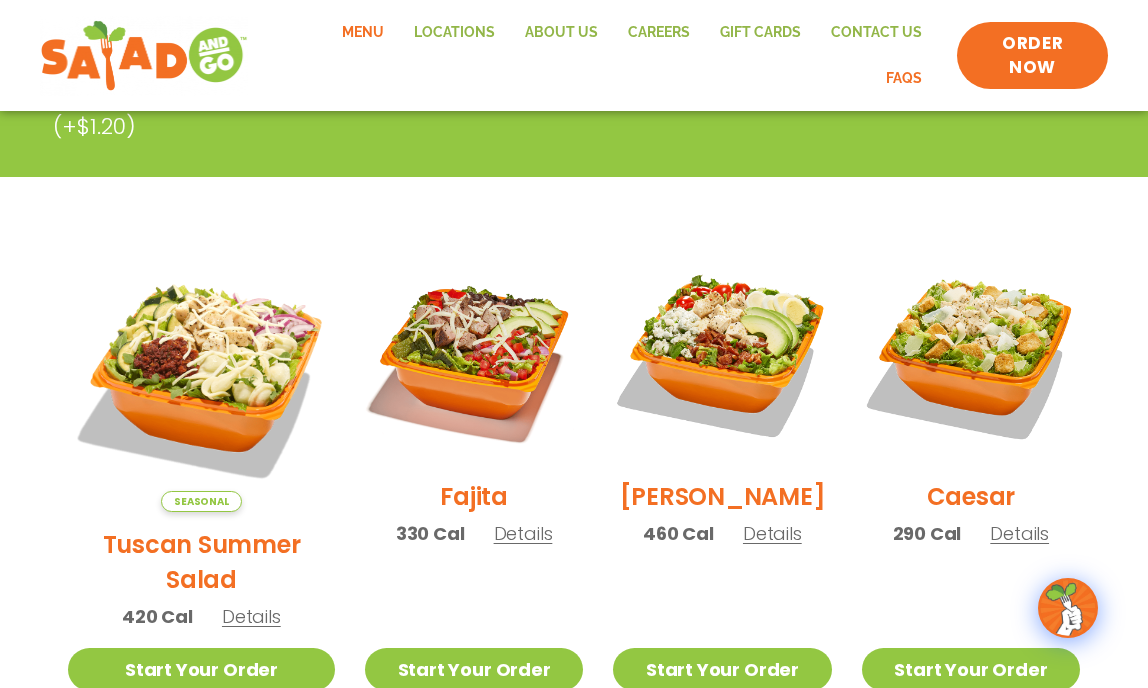 click on "FAQs" 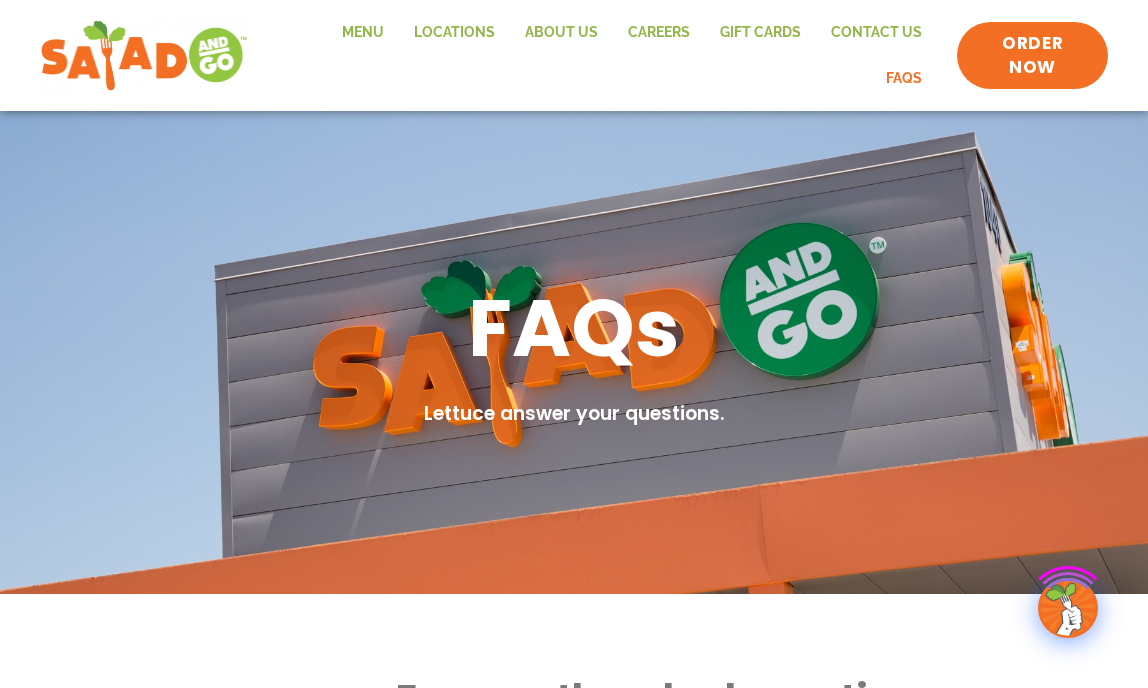 scroll, scrollTop: 0, scrollLeft: 0, axis: both 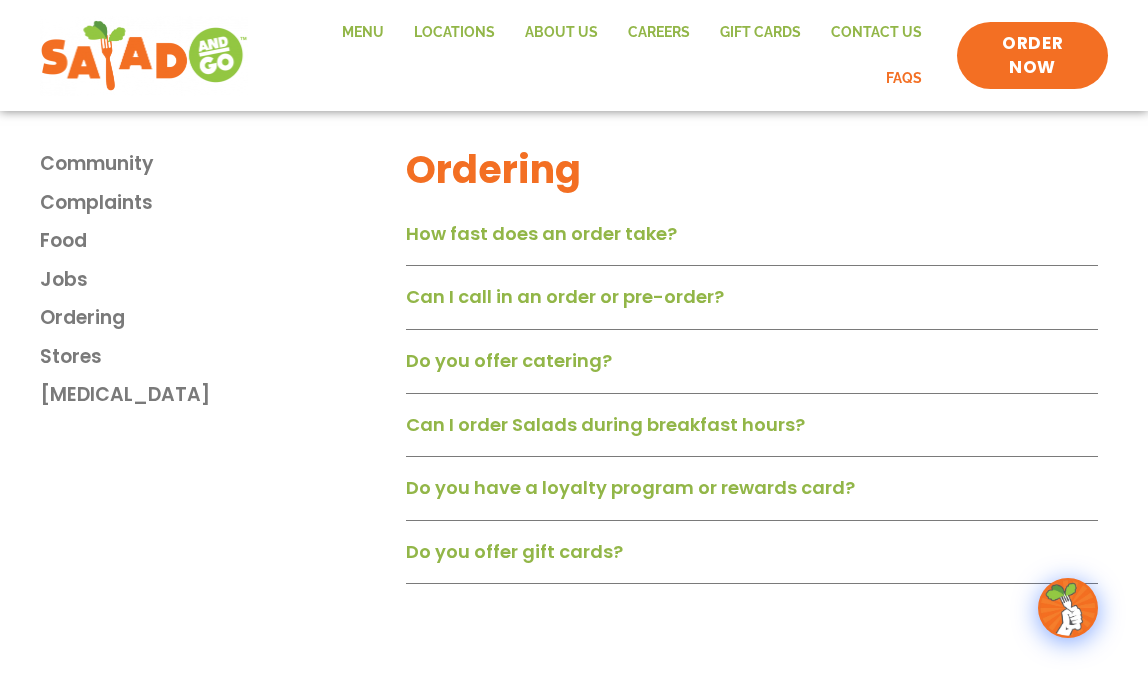 click on "Do you offer catering?" at bounding box center (509, 360) 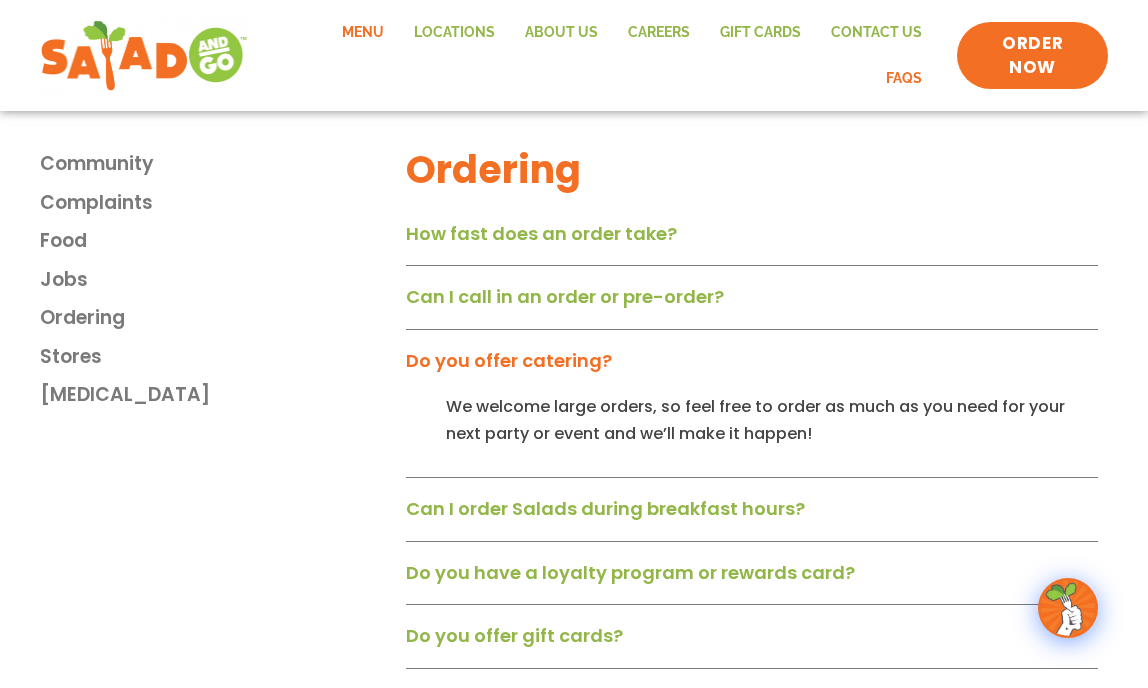 click on "Menu" 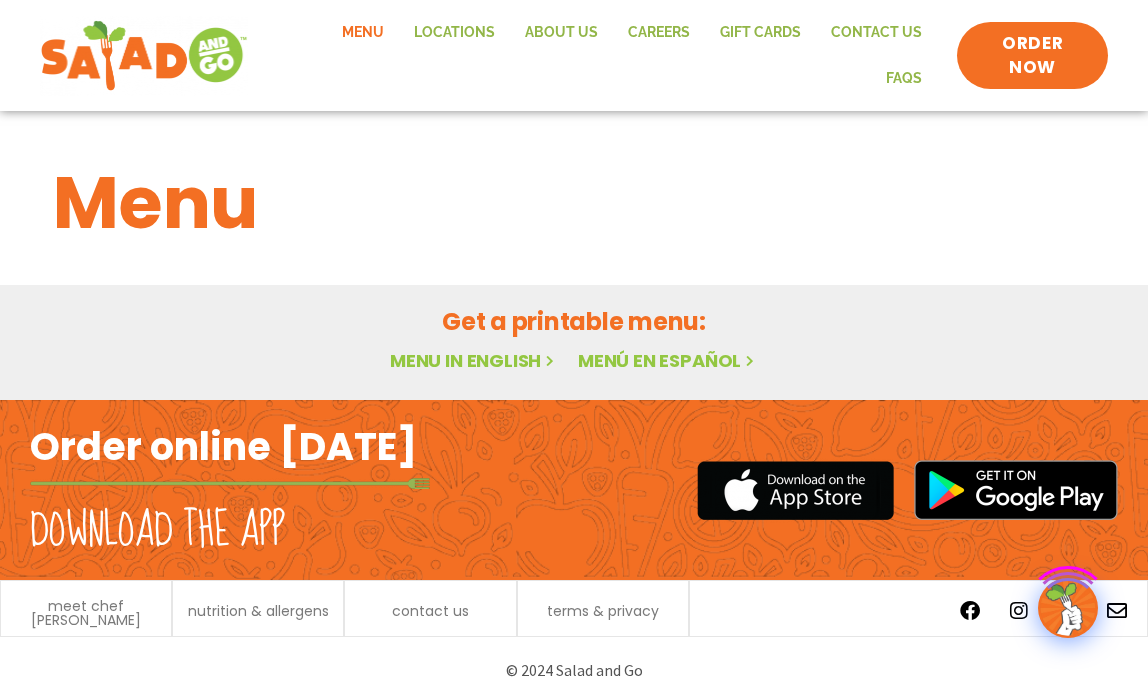 scroll, scrollTop: 0, scrollLeft: 0, axis: both 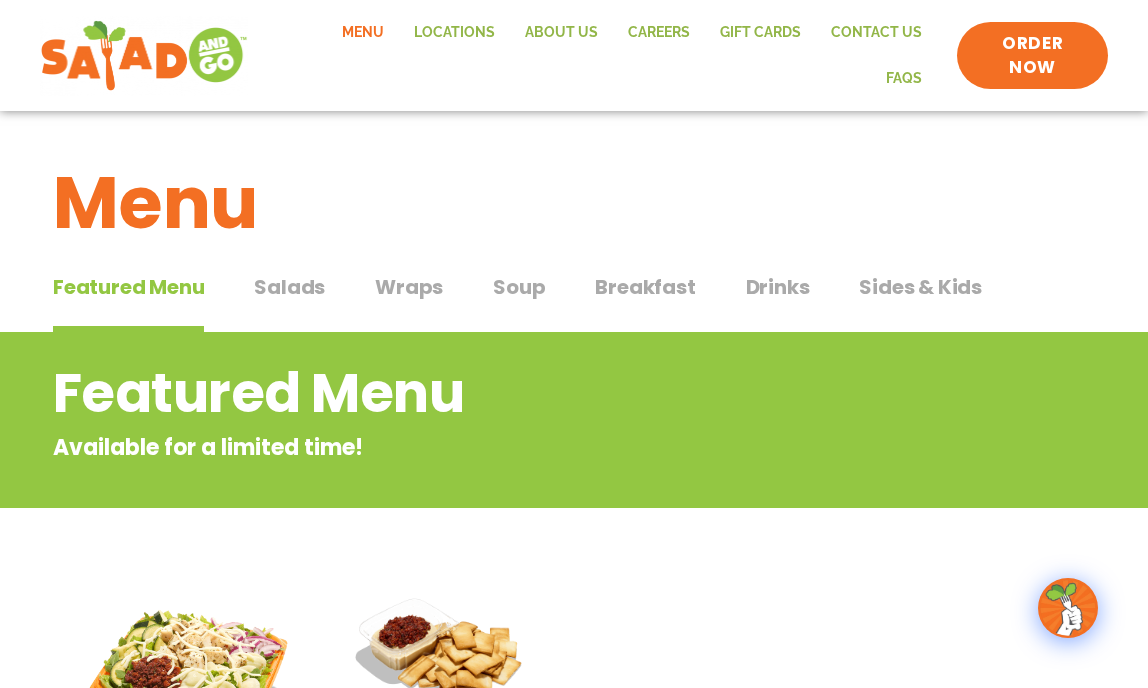 click on "Salads" at bounding box center (289, 287) 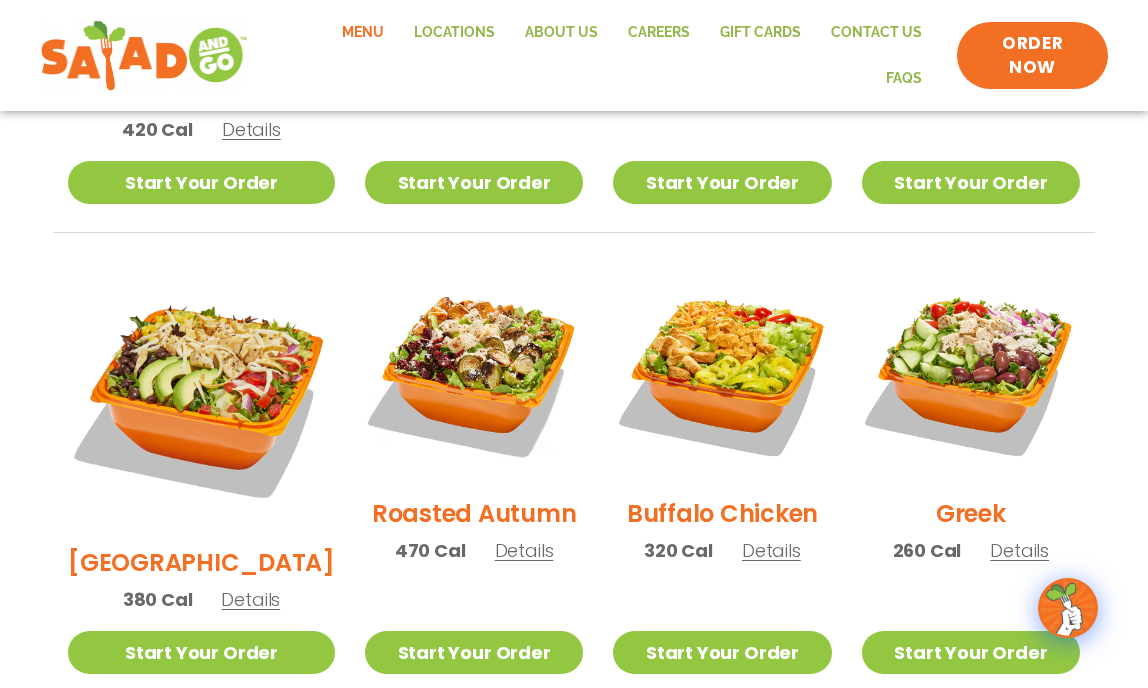 scroll, scrollTop: 916, scrollLeft: 0, axis: vertical 